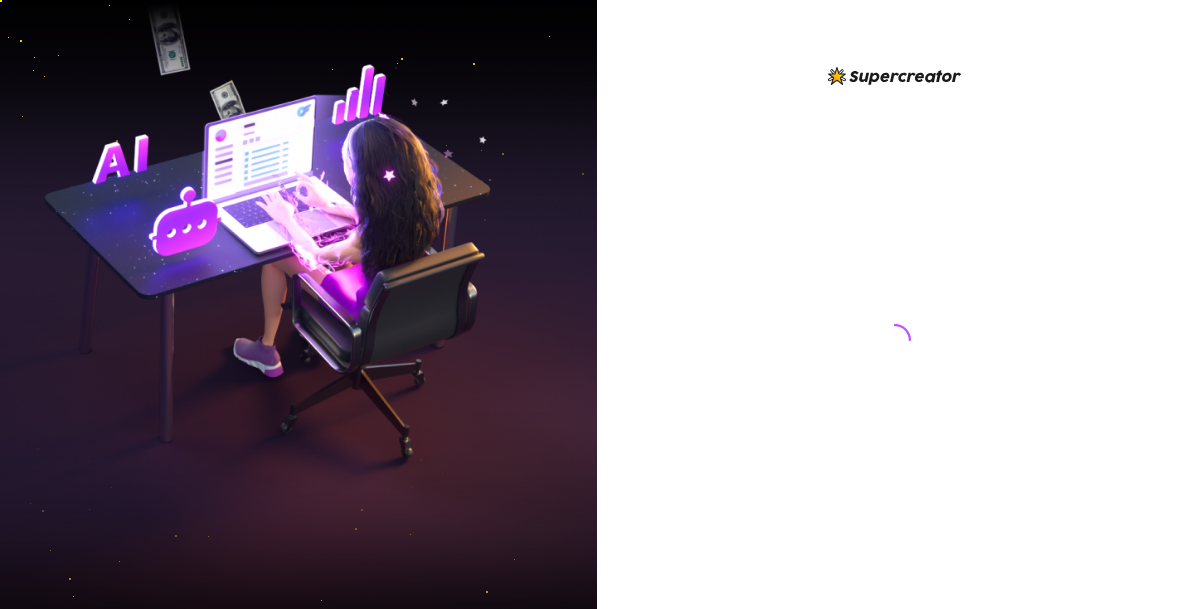 scroll, scrollTop: 0, scrollLeft: 0, axis: both 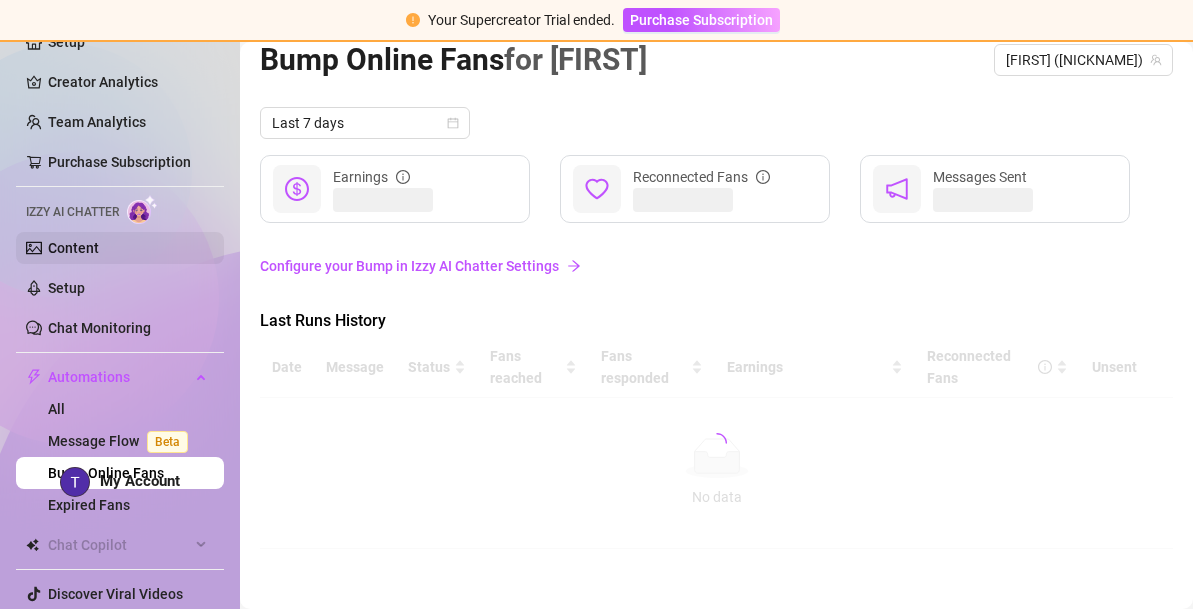 click on "Content" at bounding box center [73, 248] 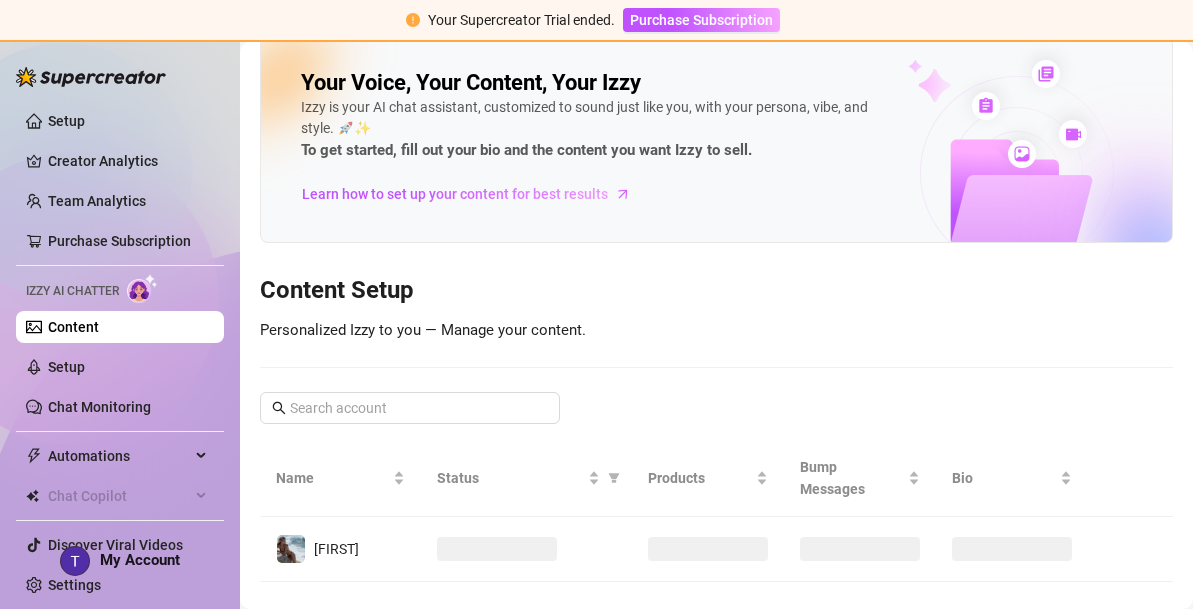 scroll, scrollTop: 3, scrollLeft: 0, axis: vertical 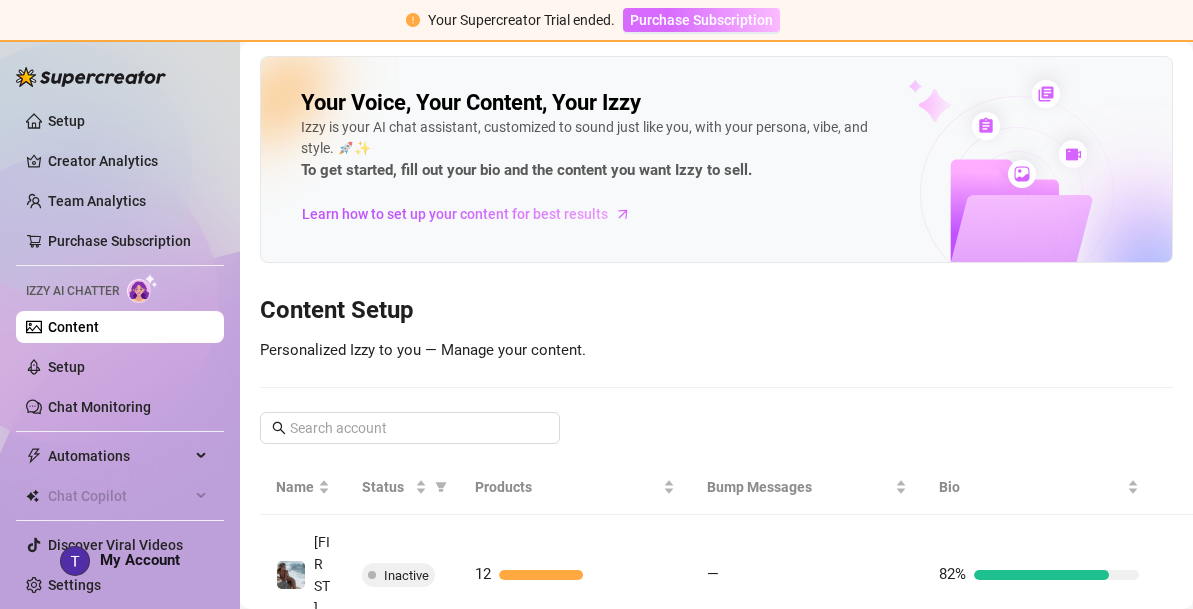 click on "Purchase Subscription" at bounding box center (701, 20) 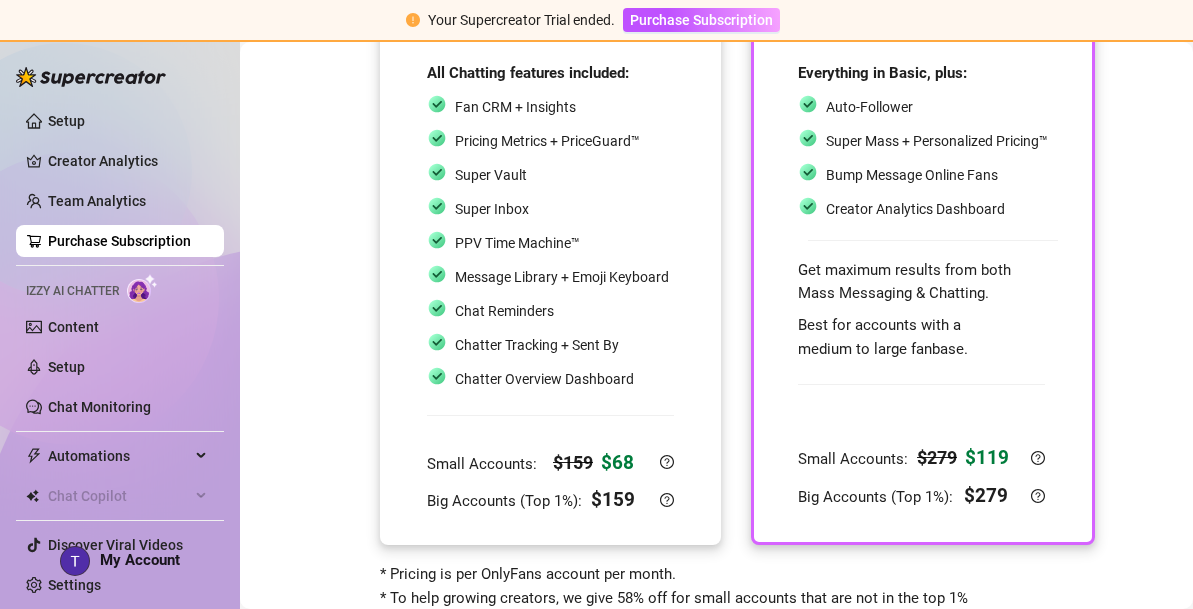 scroll, scrollTop: 192, scrollLeft: 0, axis: vertical 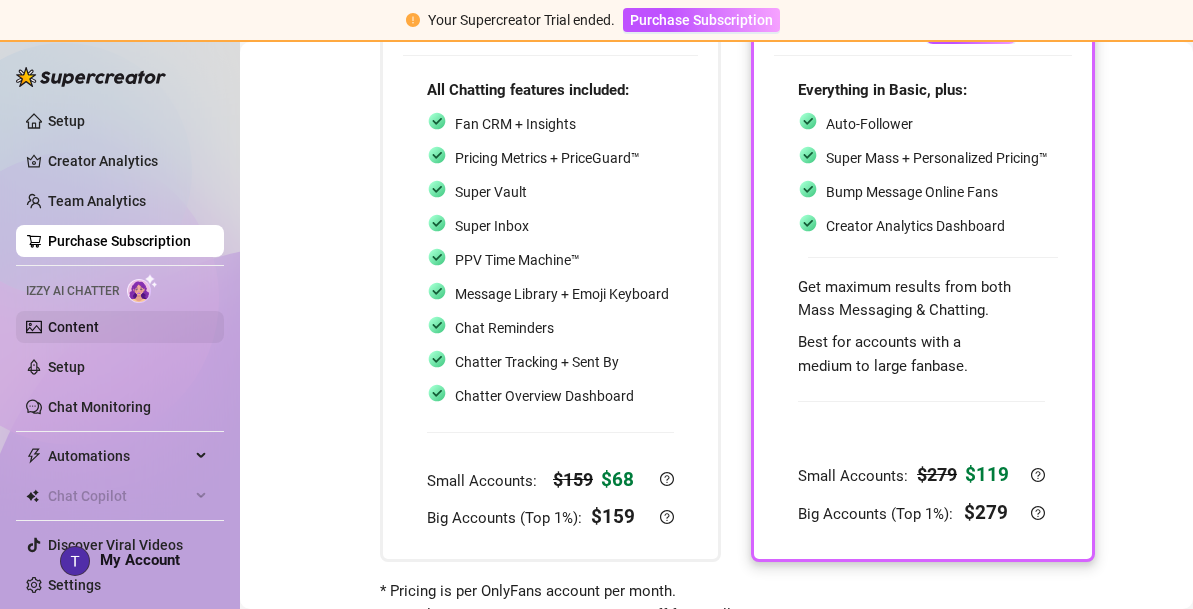 click on "Content" at bounding box center (73, 327) 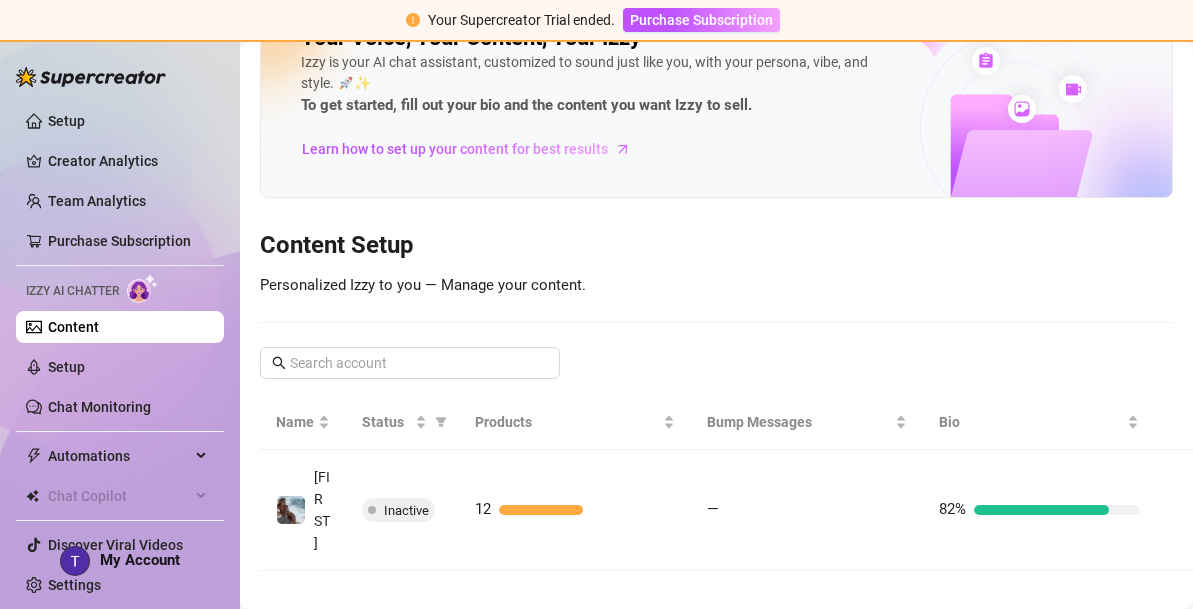 click on "Izzy AI Chatter" at bounding box center (72, 291) 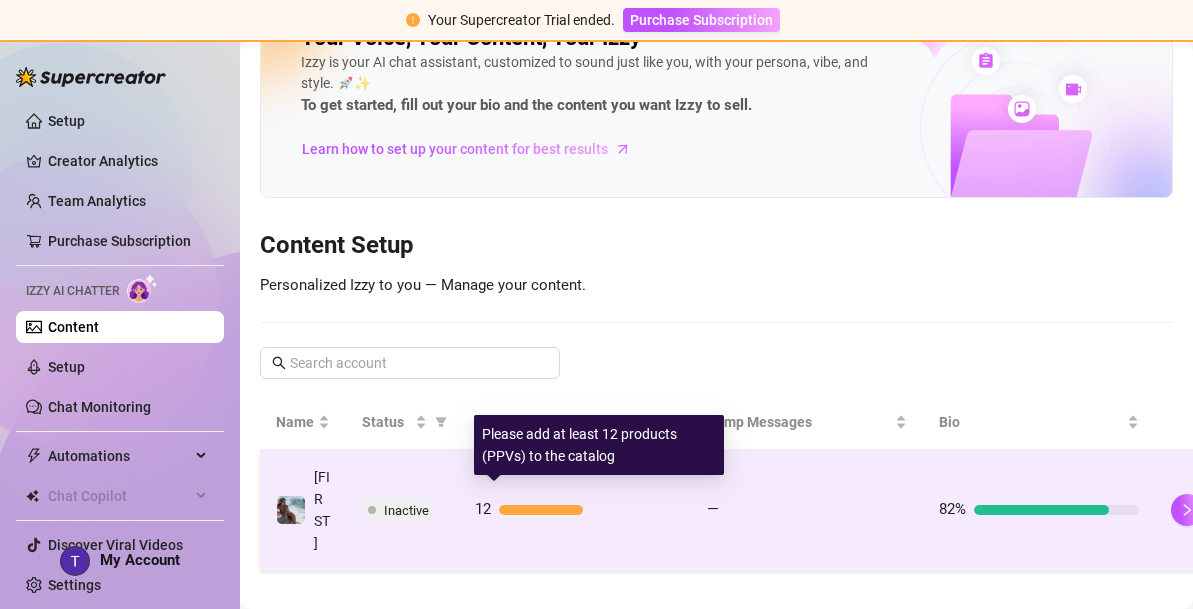 click at bounding box center [587, 510] 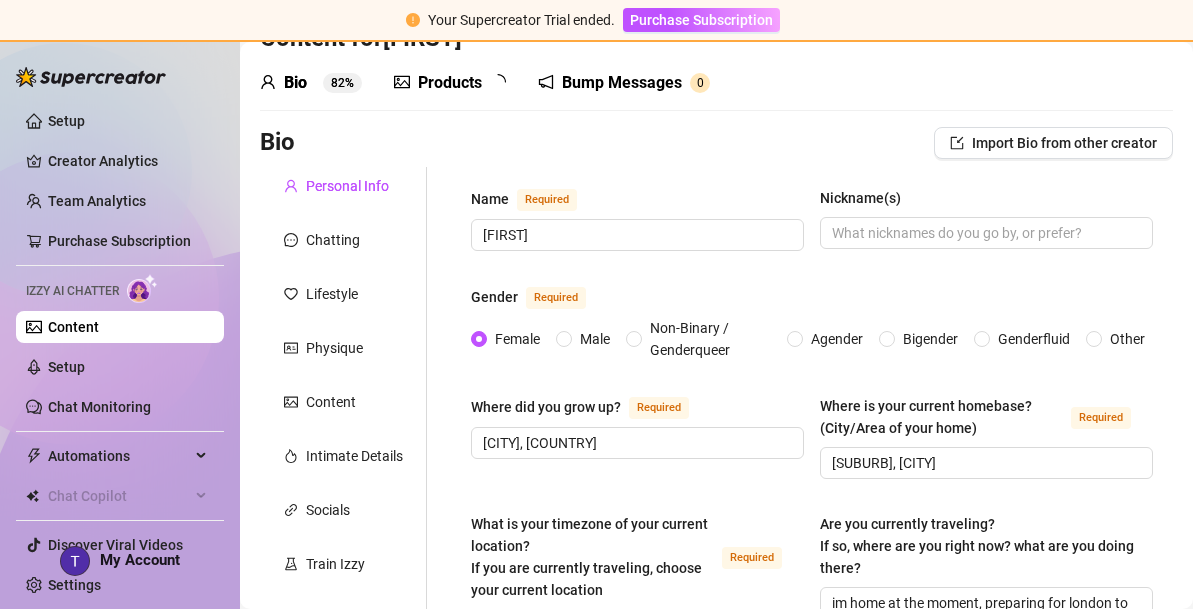 type 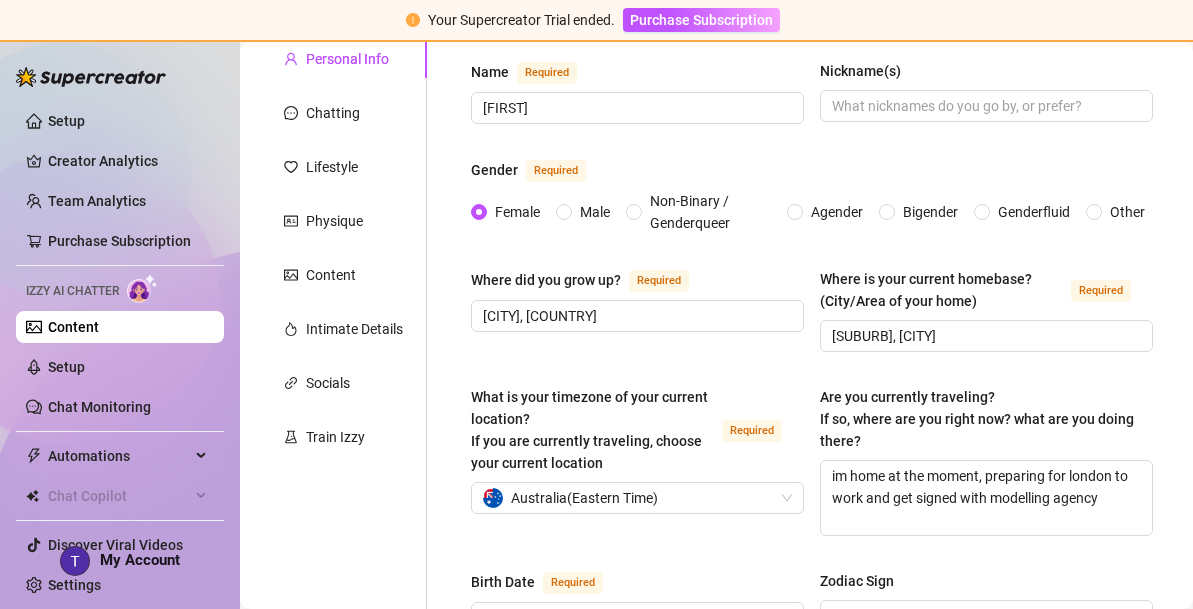 click on "Setup Creator Analytics   Team Analytics Purchase Subscription Izzy AI Chatter Content Setup Chat Monitoring Automations All Message Flow Beta Bump Online Fans Expired Fans Chat Copilot Discover Viral Videos Settings" at bounding box center (120, 353) 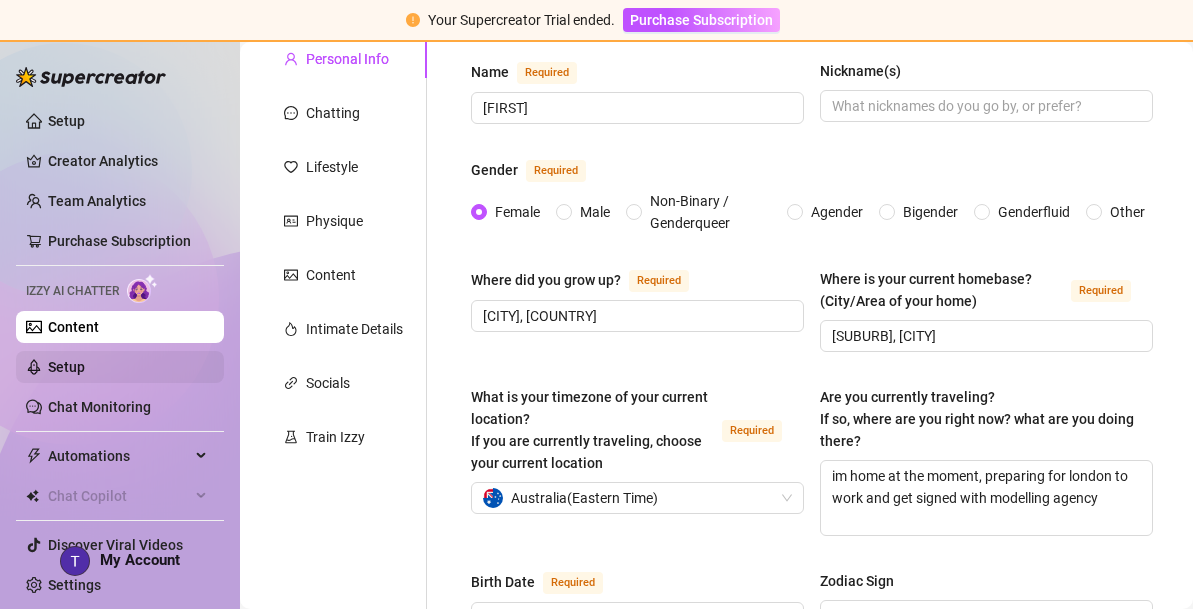 click on "Setup" at bounding box center (66, 367) 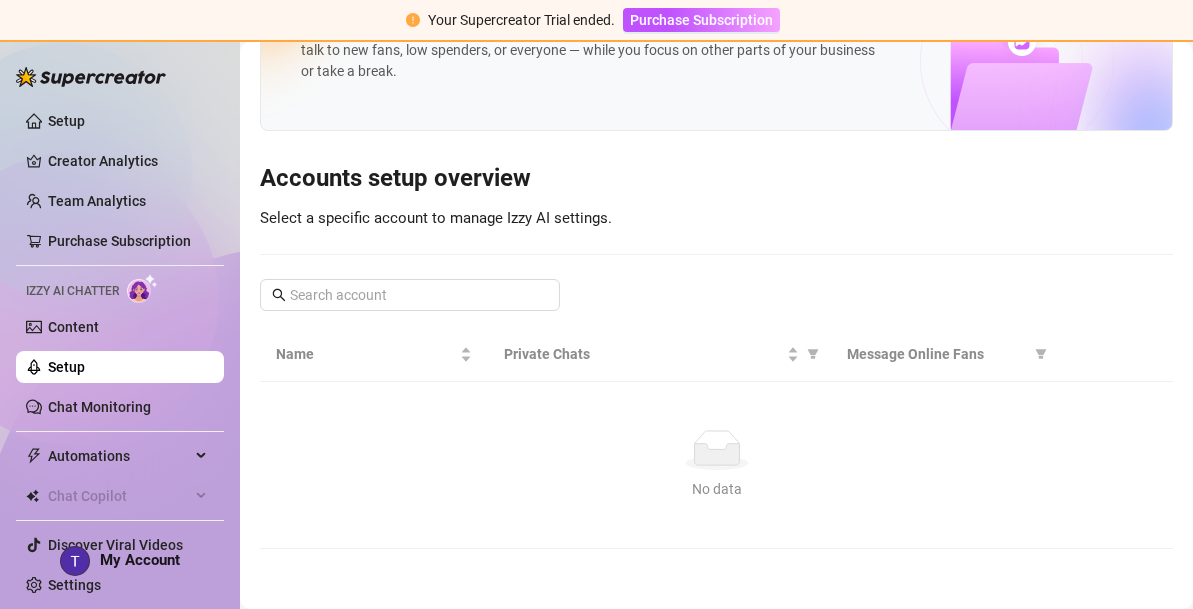 scroll, scrollTop: 0, scrollLeft: 0, axis: both 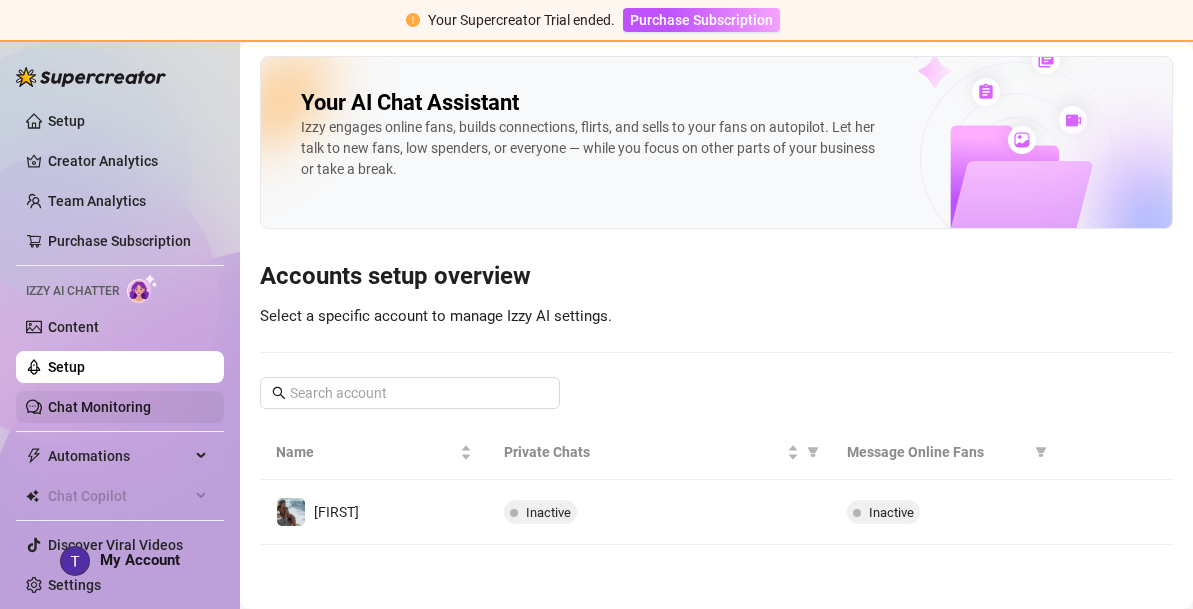 click on "Chat Monitoring" at bounding box center (99, 407) 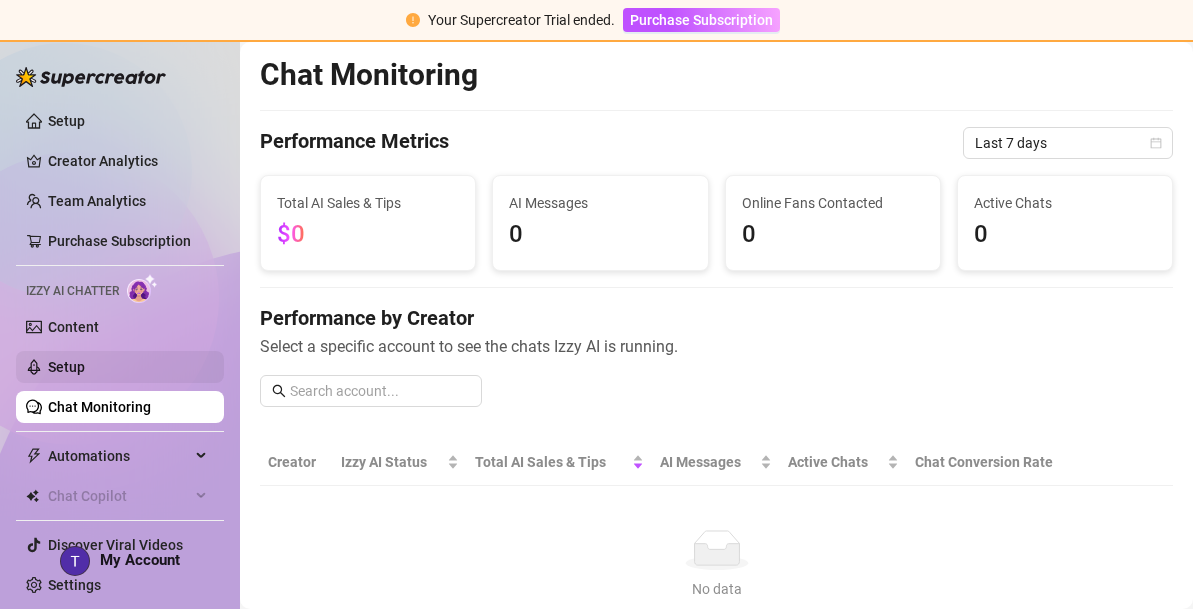 click on "Setup" at bounding box center (66, 367) 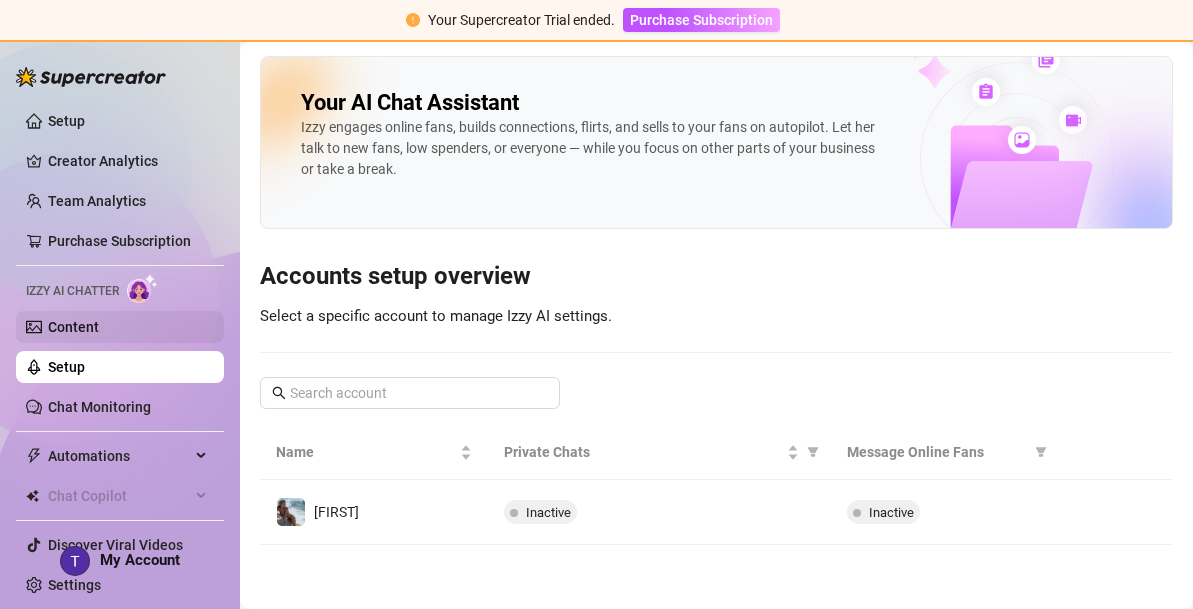 click on "Content" at bounding box center (73, 327) 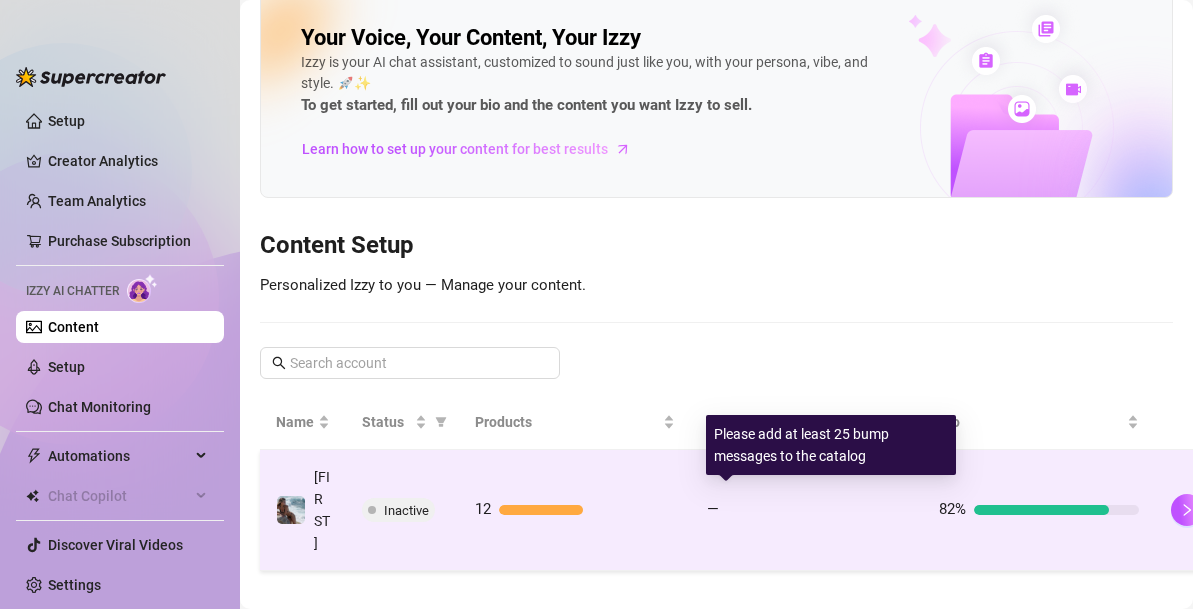 scroll, scrollTop: 23, scrollLeft: 25, axis: both 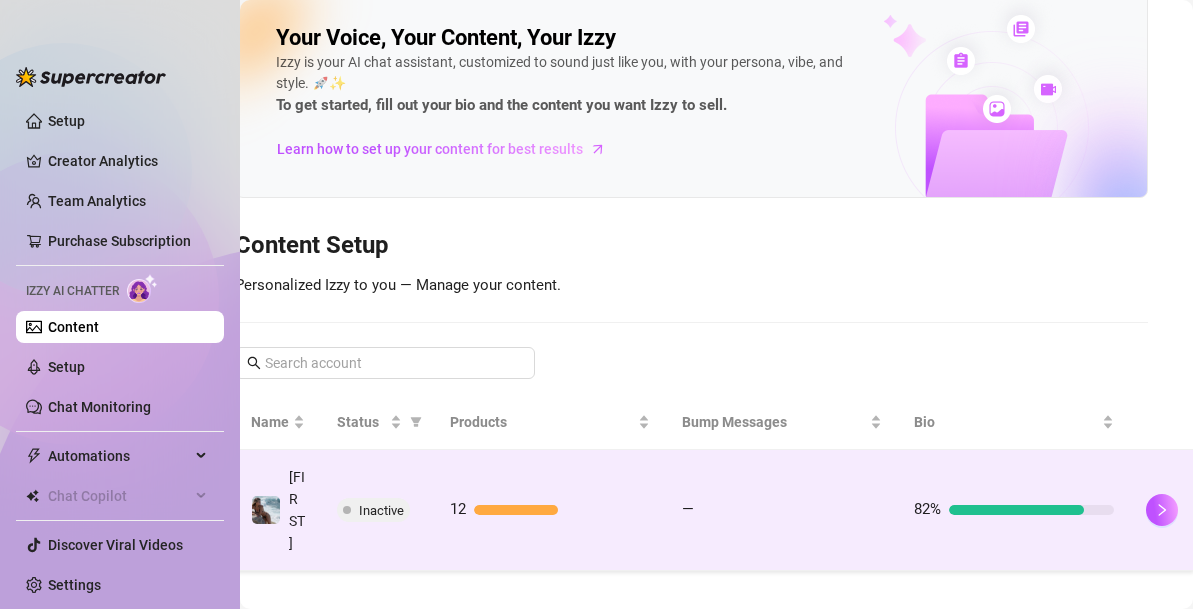 click at bounding box center [1162, 510] 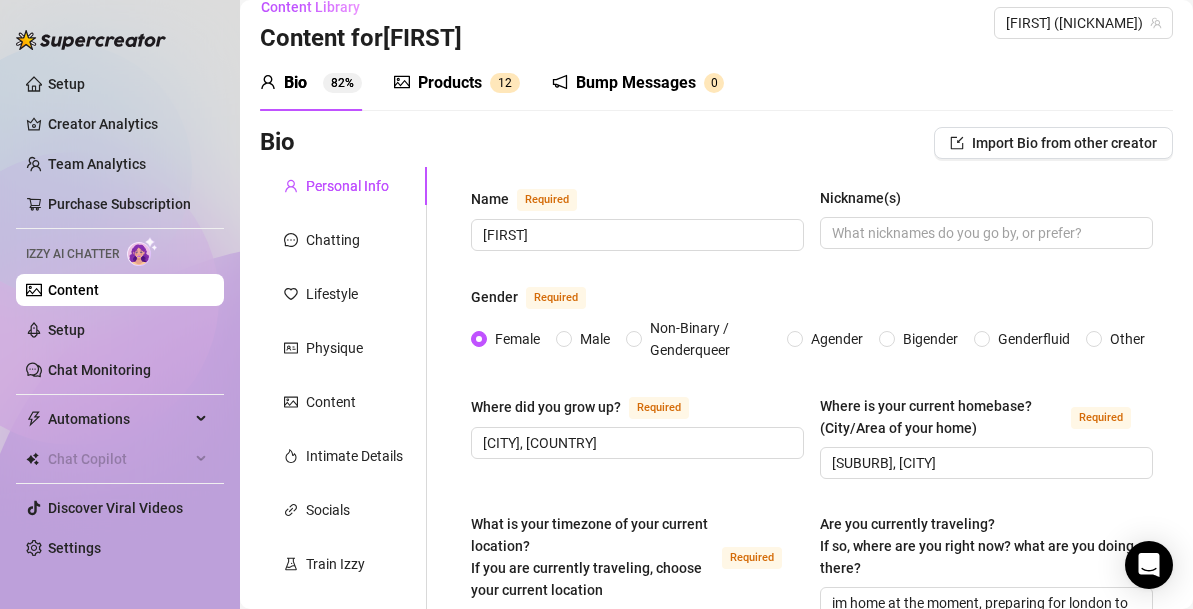 scroll, scrollTop: 23, scrollLeft: 0, axis: vertical 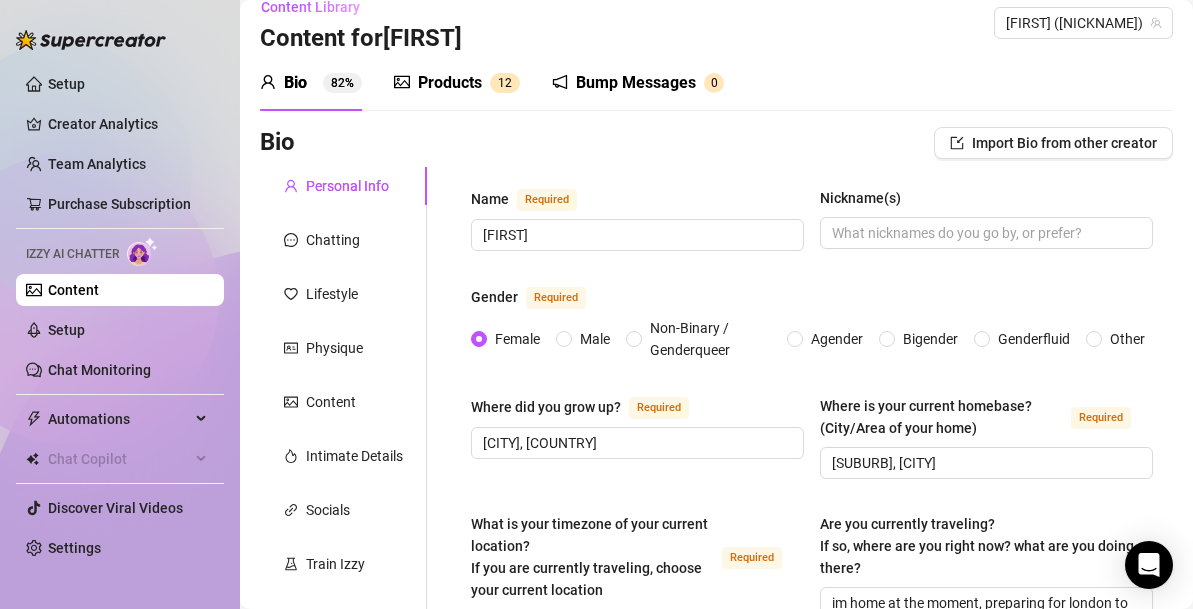 click on "Name Required [FIRST] Nickname(s) Gender Required Female Male Non-Binary / Genderqueer Agender Bigender Genderfluid Other Where did you grow up? Required [CITY], [COUNTRY] Where is your current homebase? (City/Area of your home) Required [SUBURB], [CITY] What is your timezone of your current location? If you are currently traveling, choose your current location Required Australia  ( Eastern Time ) Are you currently traveling? If so, where are you right now? what are you doing there? im home at the moment, preparing for london to work and get signed with modelling agency Birth Date Required [DATE] Zodiac Sign Aries Sexual Orientation Required straight Relationship Status Required single Do you have any siblings? How many? no Do you have any children? How many? no Do you have any pets? toy cavoodle named [PETNAME] What do you do for work currently? fashion model What were your previous jobs or careers? bachelor in business, public relations What is your educational background? bachelors degree English" at bounding box center (812, 1016) 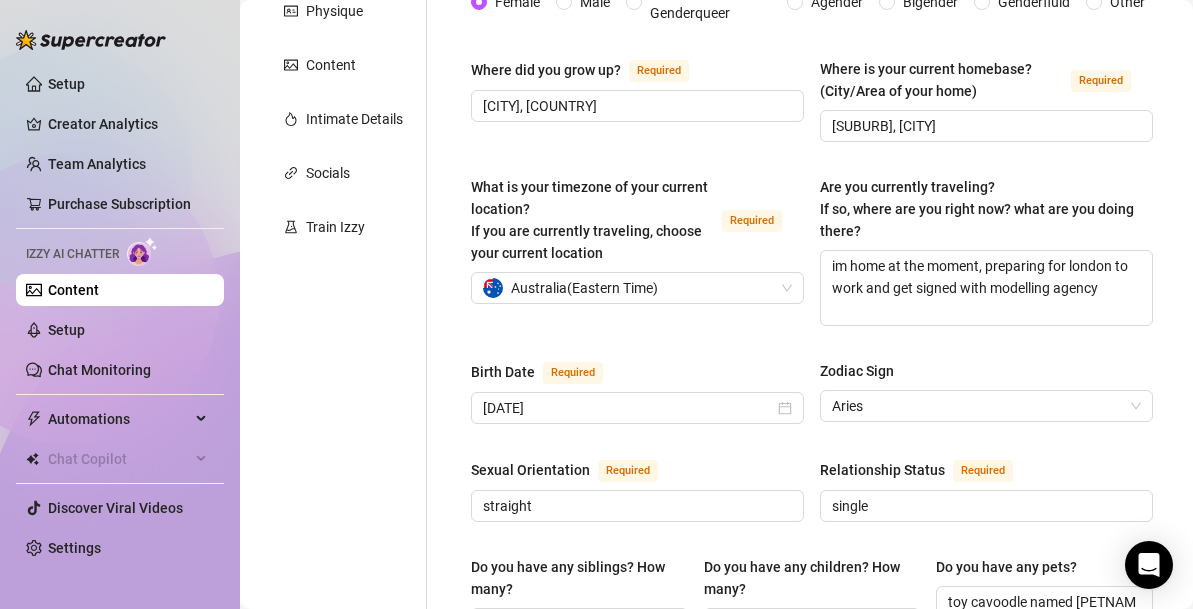 scroll, scrollTop: 361, scrollLeft: 0, axis: vertical 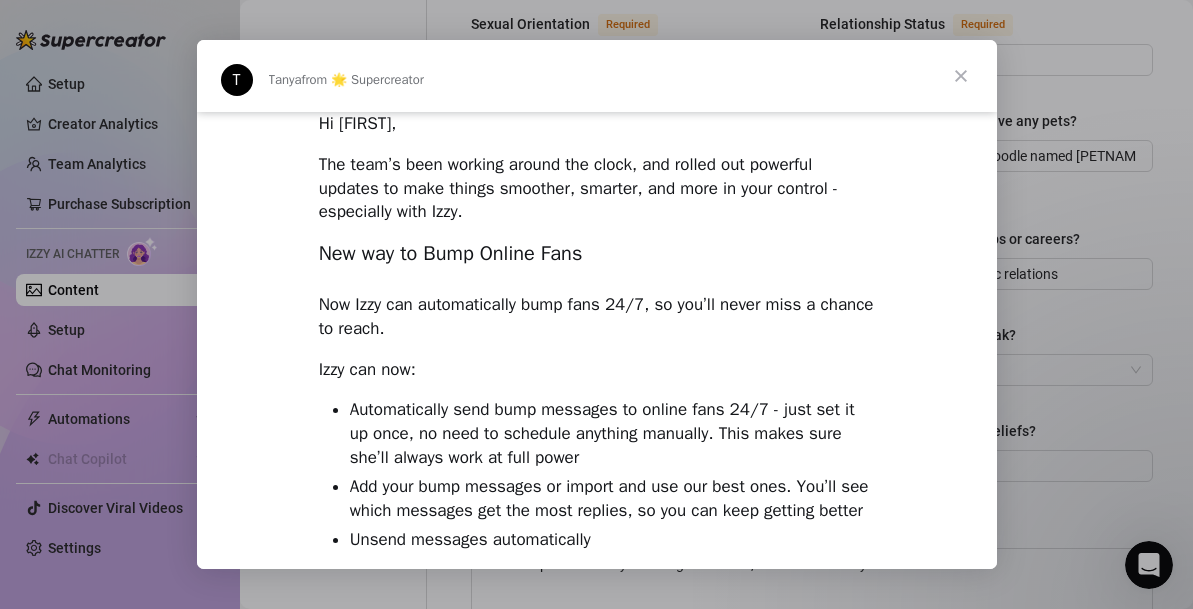 click at bounding box center (961, 76) 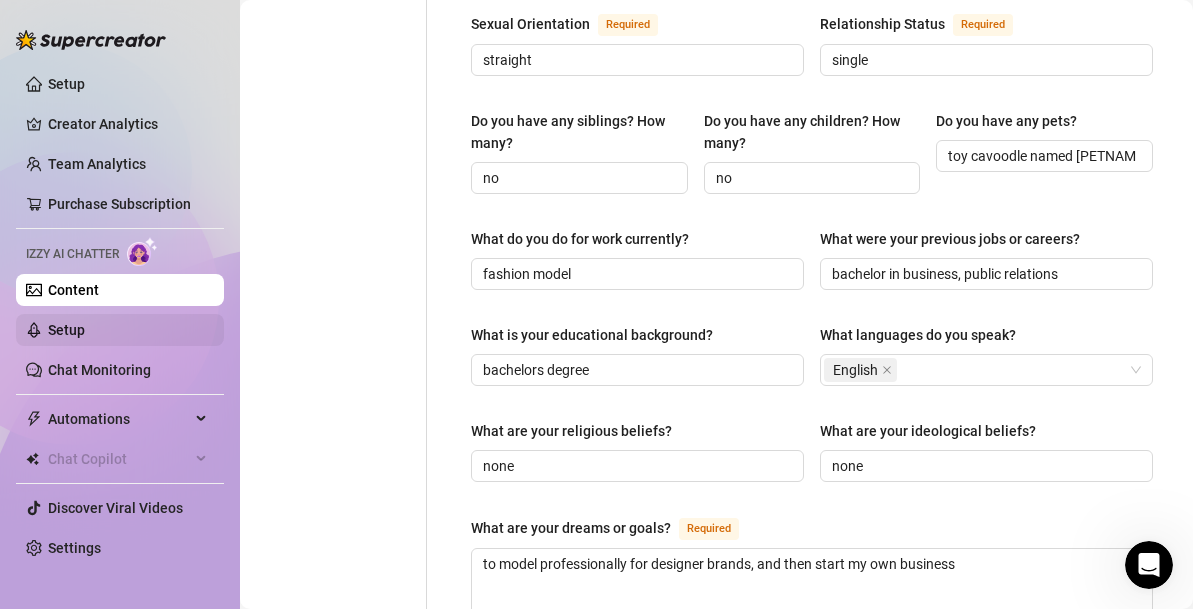 click on "Setup" at bounding box center (66, 330) 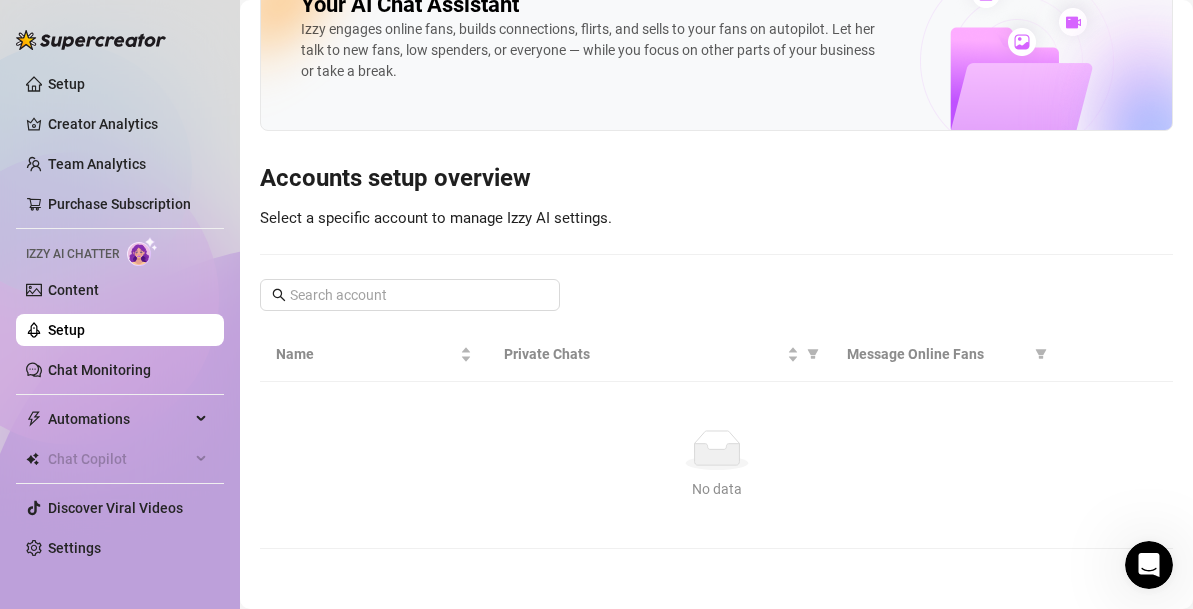 scroll, scrollTop: 0, scrollLeft: 0, axis: both 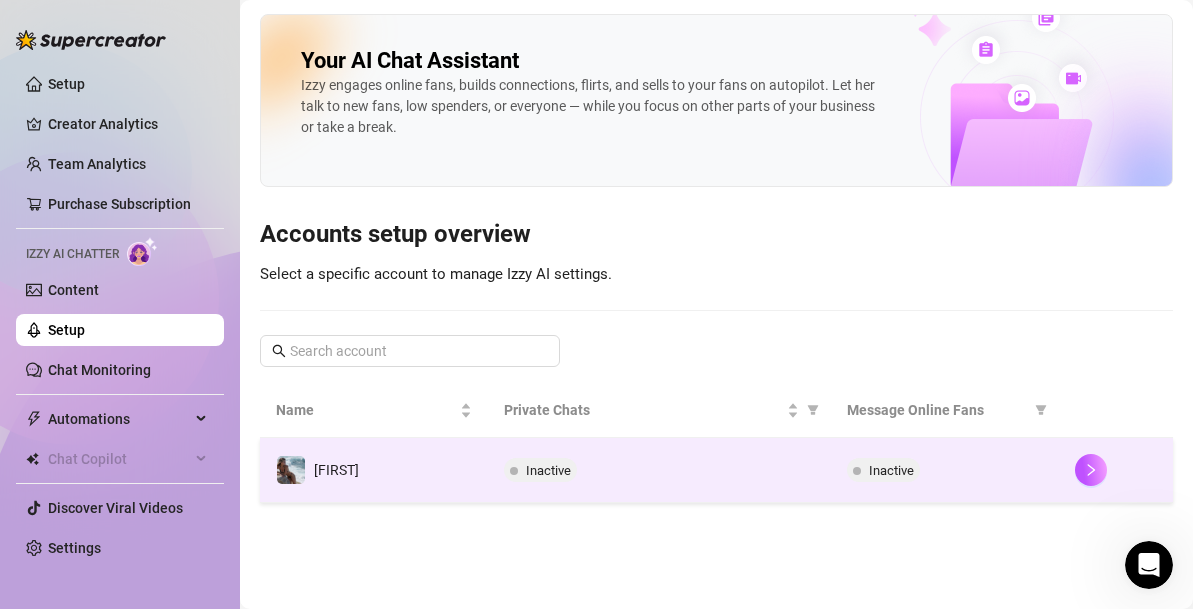 click on "Inactive" at bounding box center (659, 470) 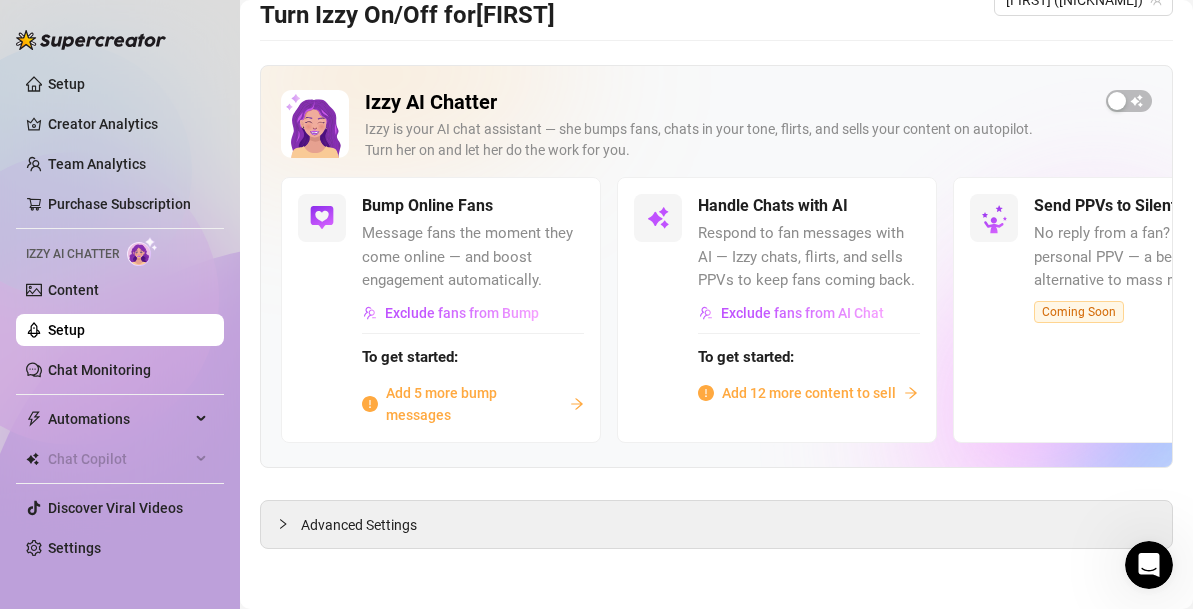 scroll, scrollTop: 33, scrollLeft: 0, axis: vertical 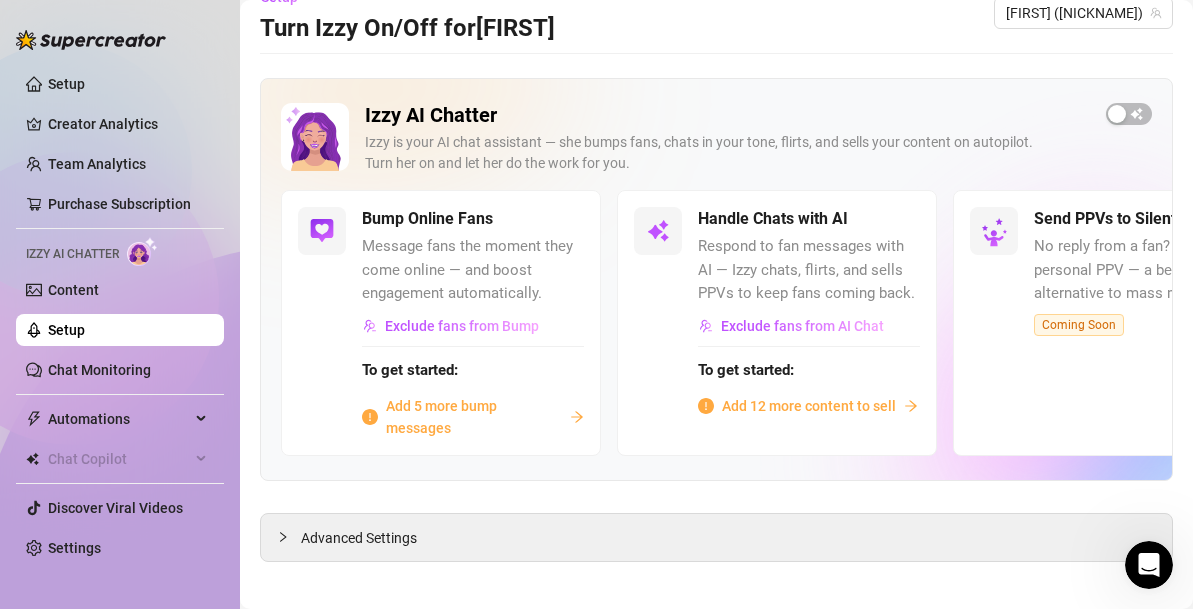 click on "Izzy AI Chatter" at bounding box center [120, 251] 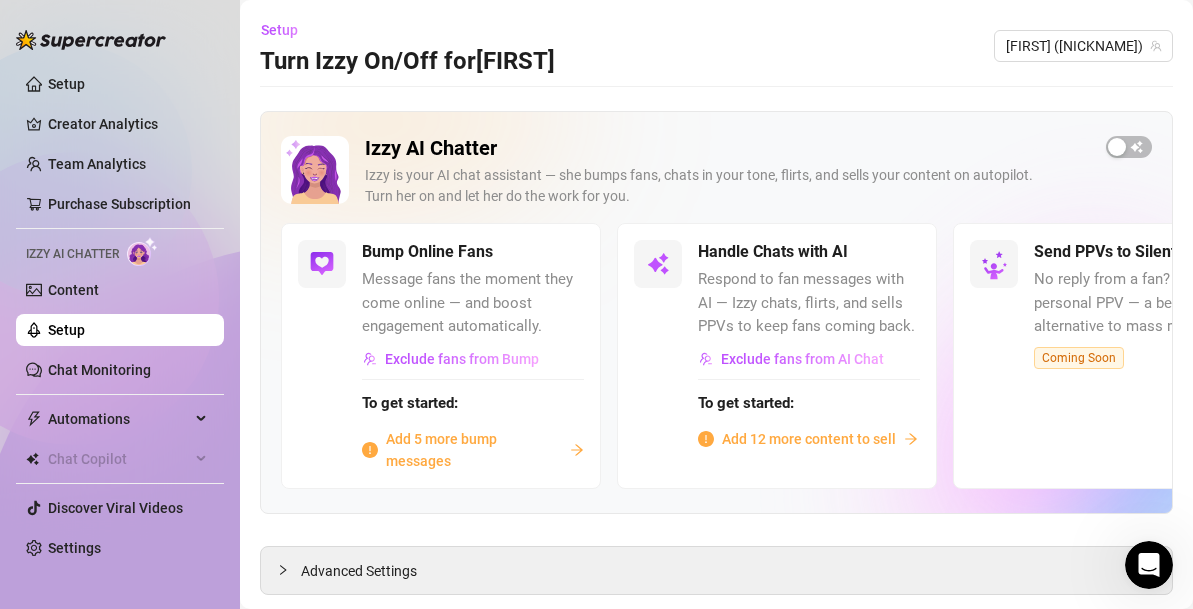 click on "Izzy AI Chatter Izzy is your AI chat assistant — she bumps fans, chats in your tone, flirts, and sells your content on autopilot. Turn her on and let her do the work for you." at bounding box center (716, 179) 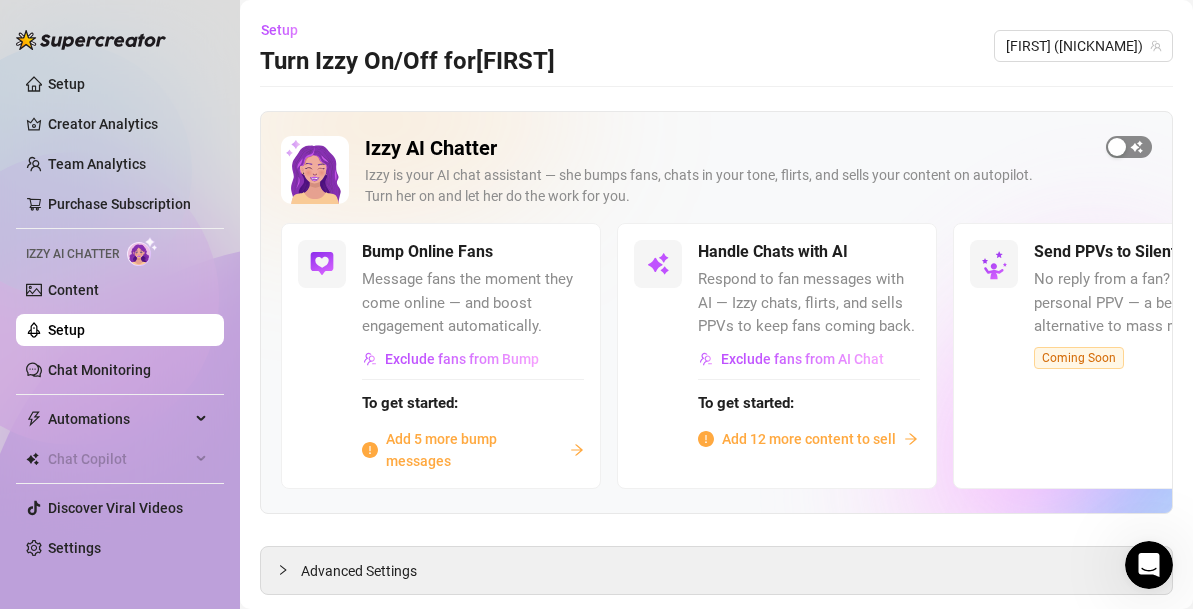 click at bounding box center [1129, 147] 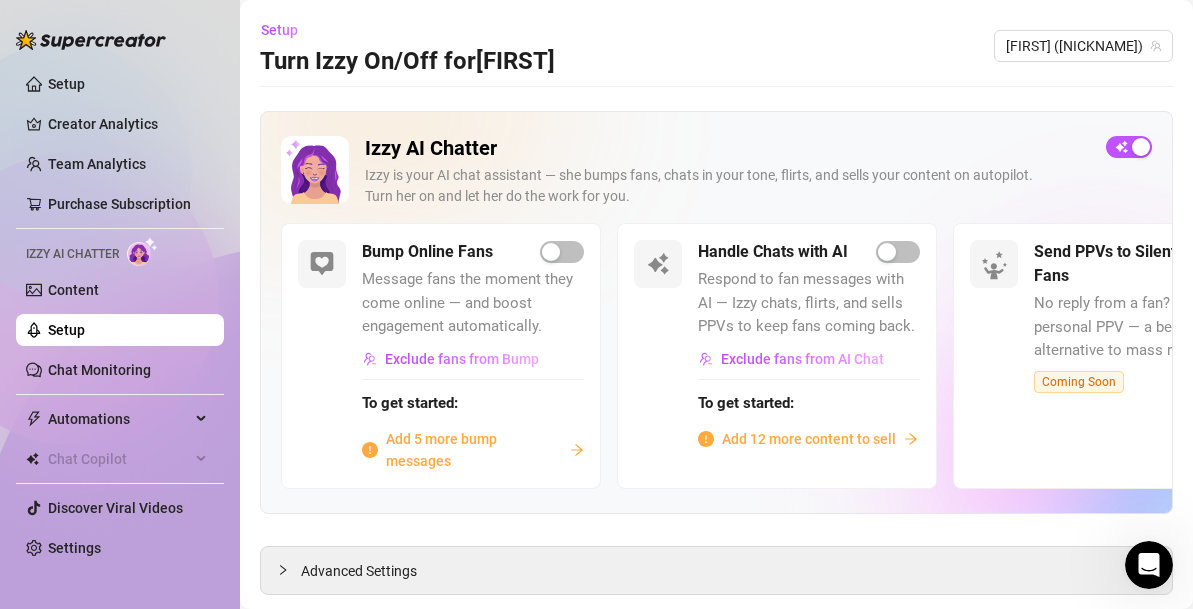 click on "Izzy AI Chatter Izzy is your AI chat assistant — she bumps fans, chats in your tone, flirts, and sells your content on autopilot. Turn her on and let her do the work for you." at bounding box center (716, 179) 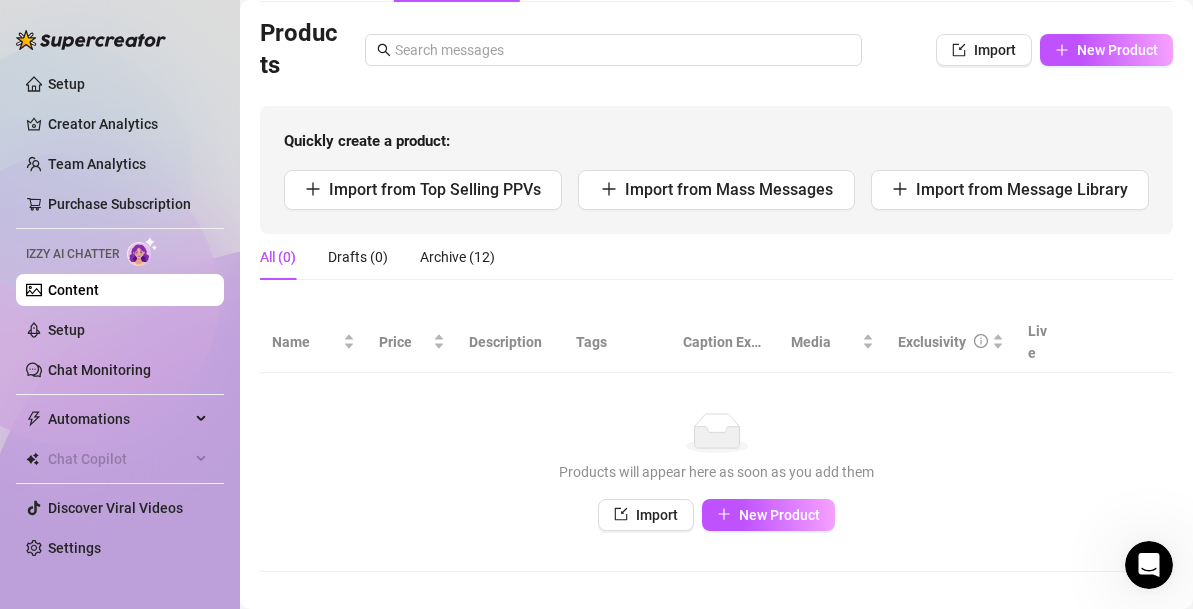 scroll, scrollTop: 130, scrollLeft: 0, axis: vertical 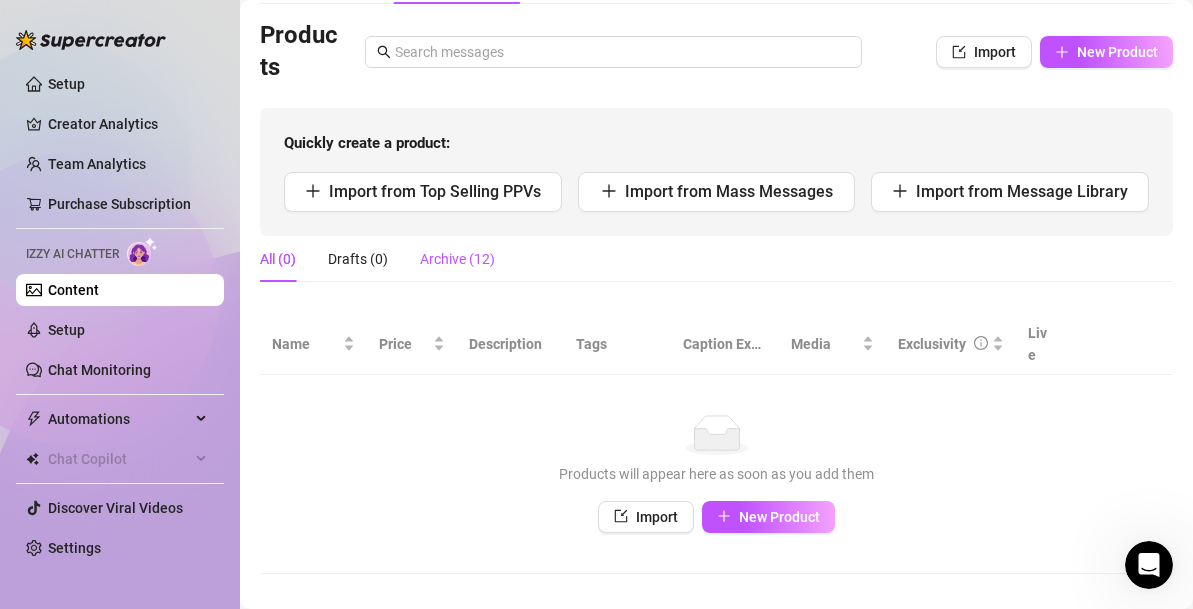 click on "Archive (12)" at bounding box center (457, 259) 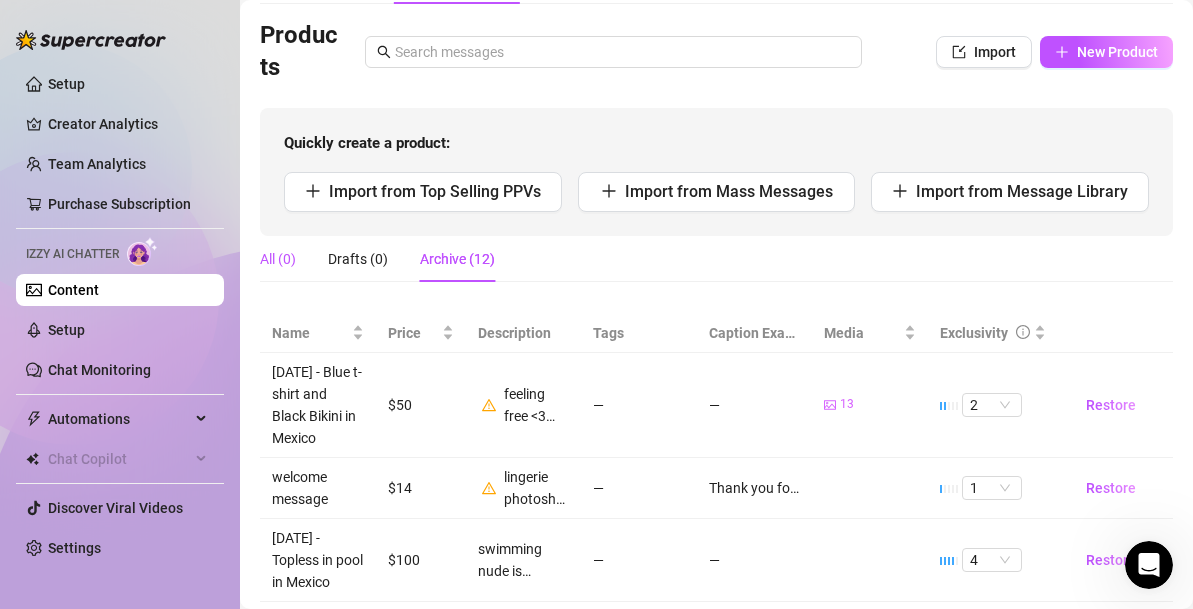click on "All (0)" at bounding box center (278, 259) 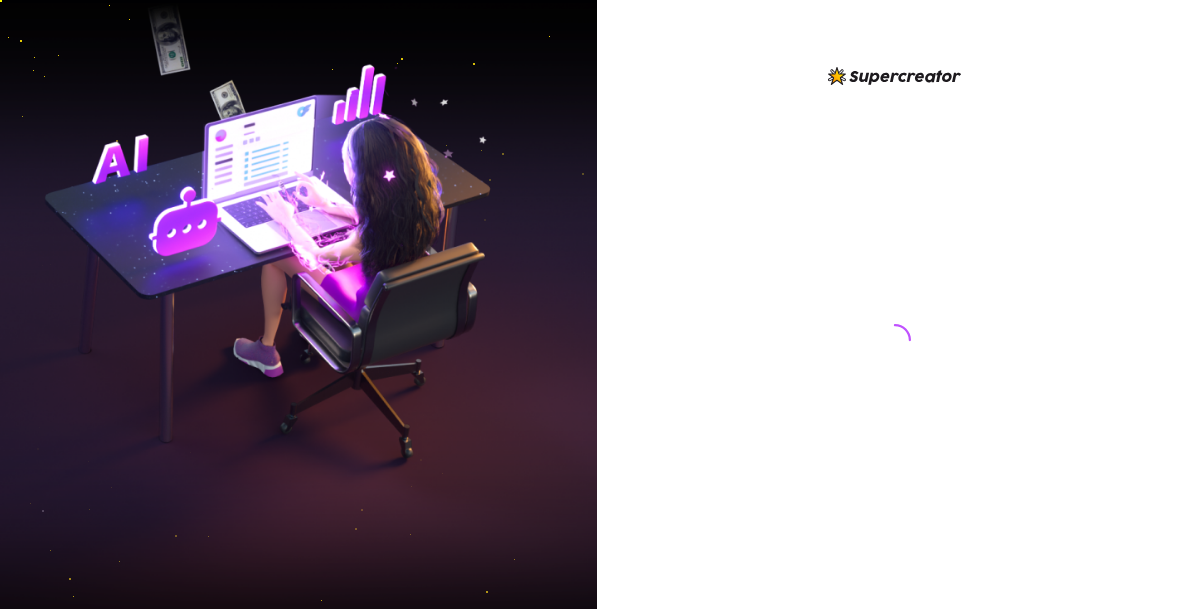 scroll, scrollTop: 0, scrollLeft: 0, axis: both 